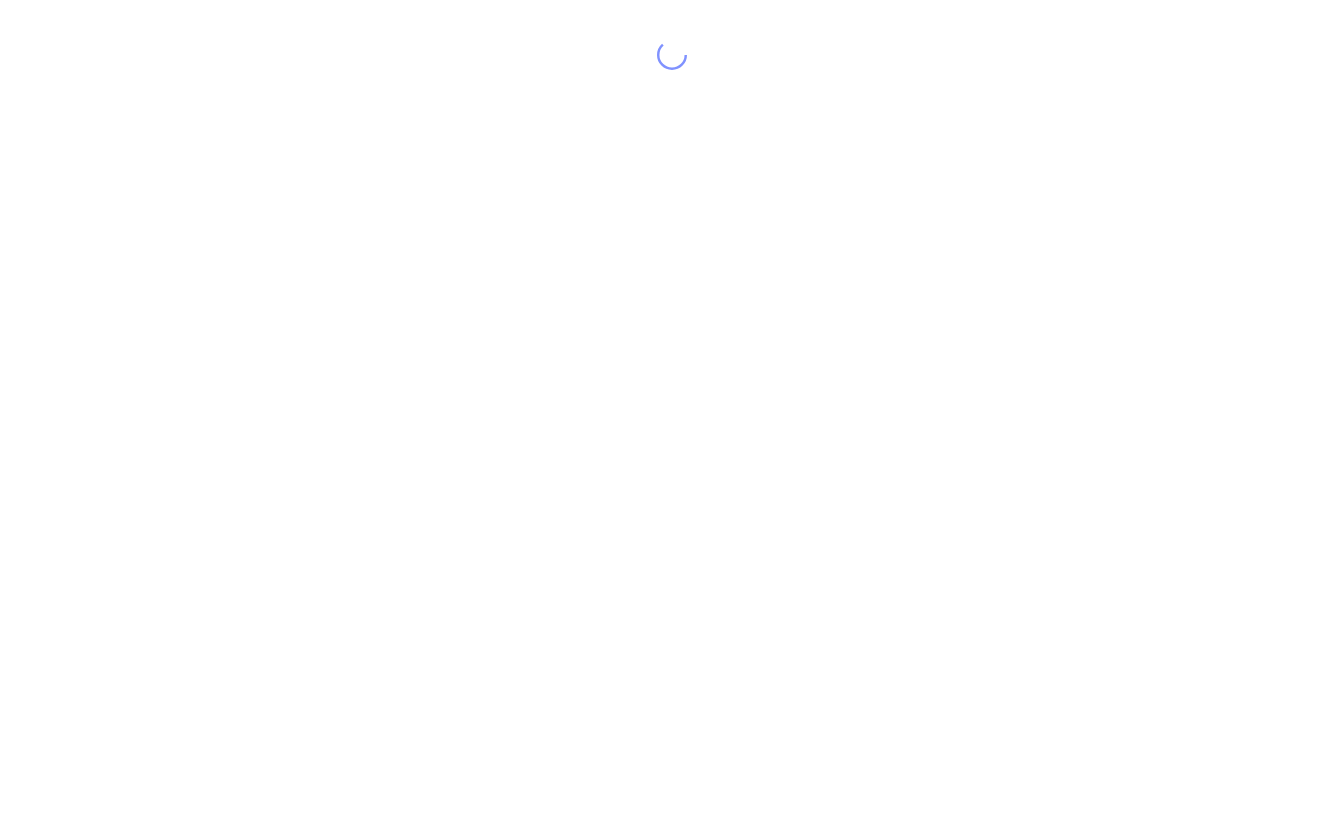scroll, scrollTop: 0, scrollLeft: 0, axis: both 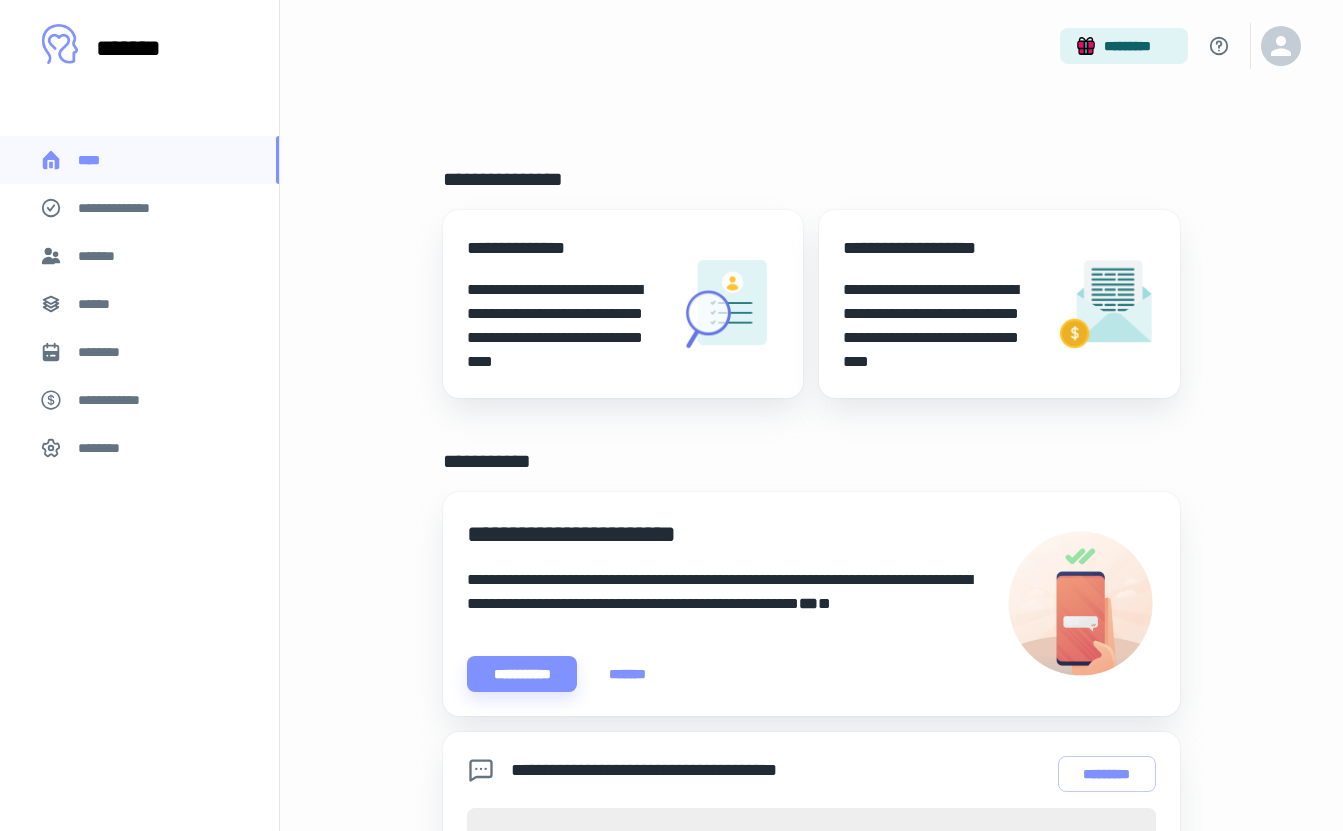 click on "*******" at bounding box center [139, 256] 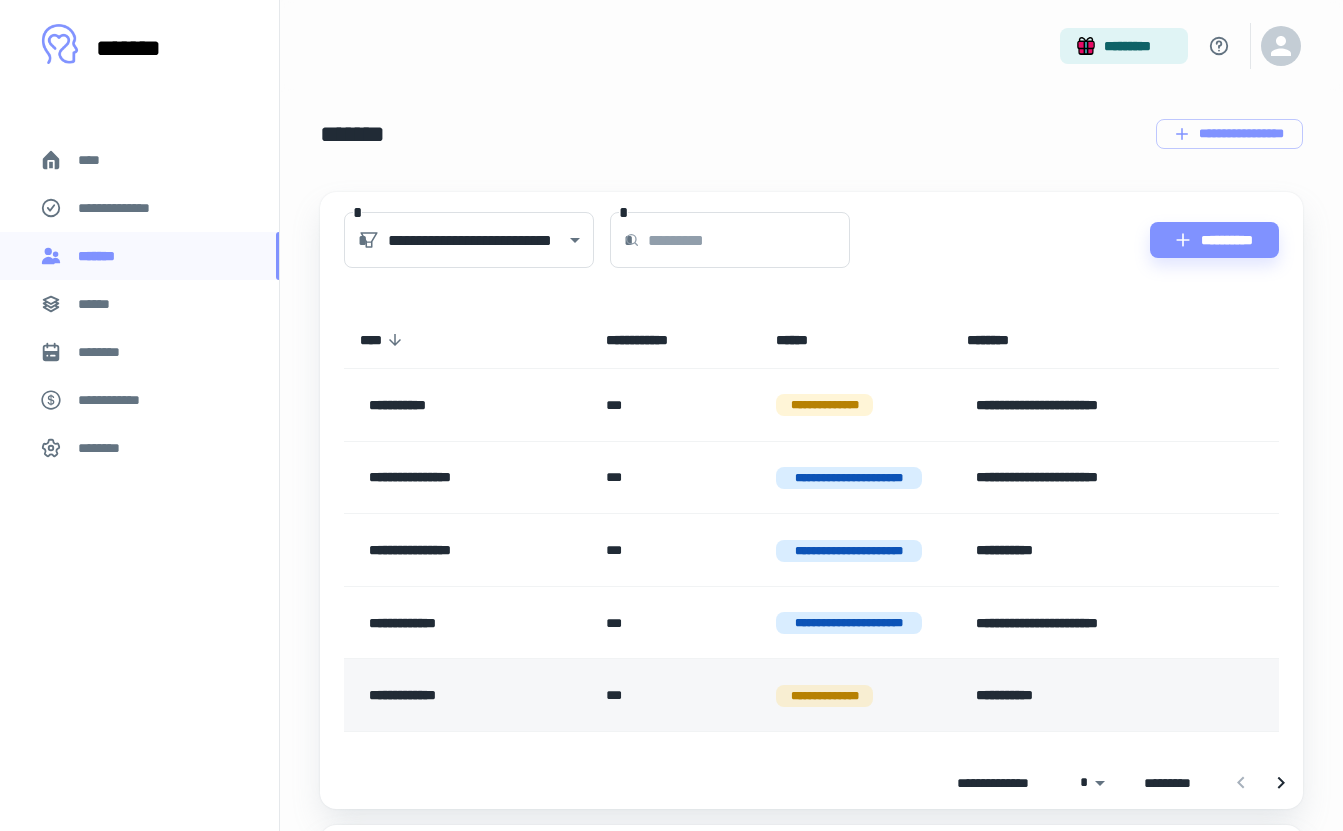 click on "**********" at bounding box center [458, 695] 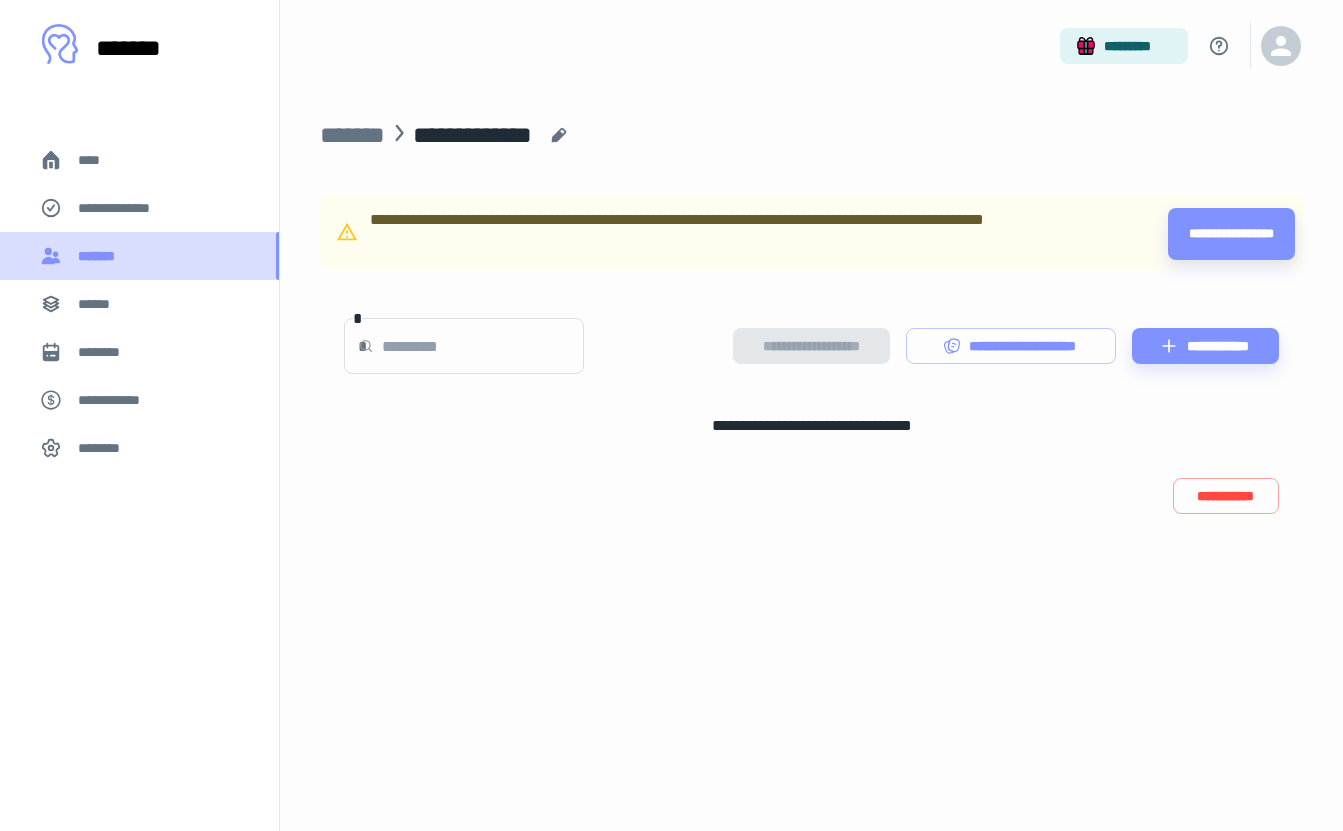 click on "*******" at bounding box center (139, 256) 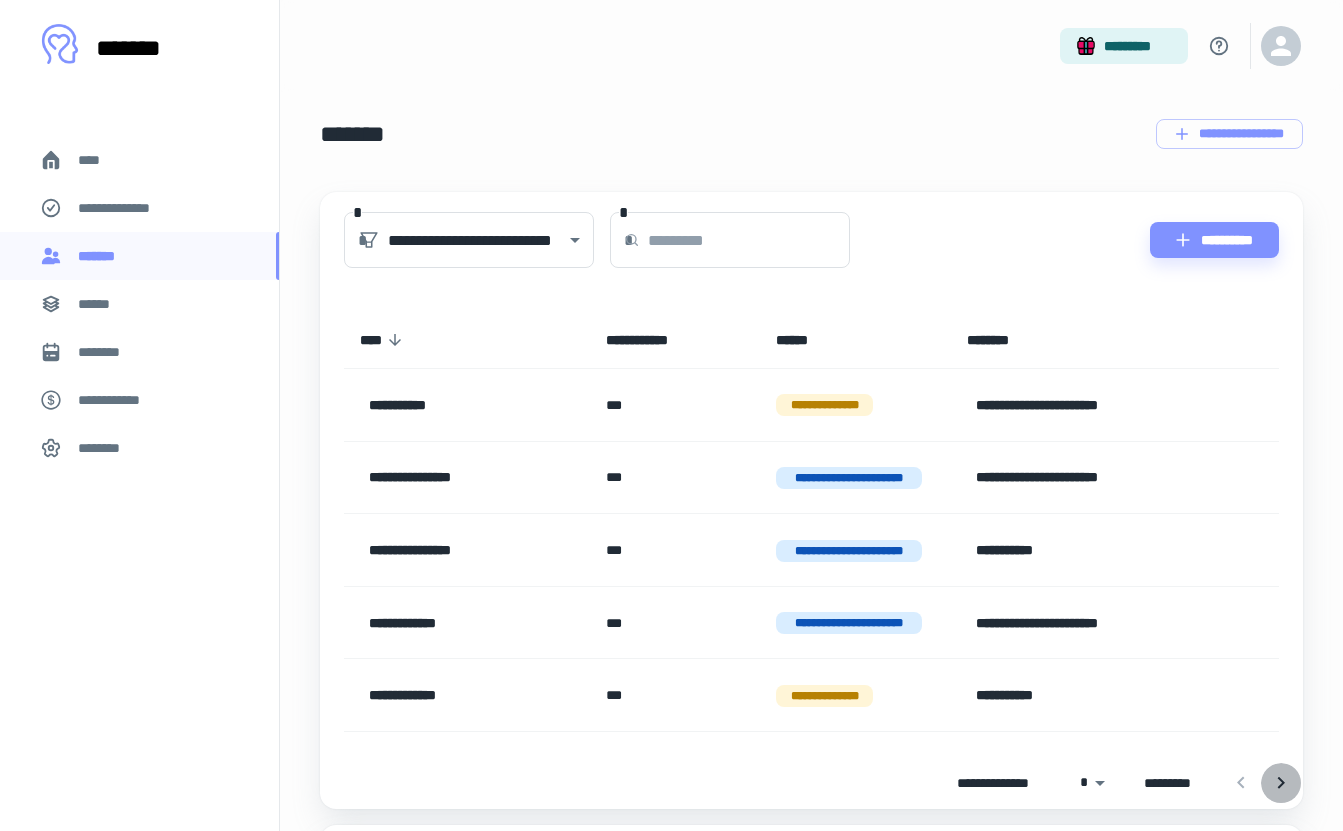 click 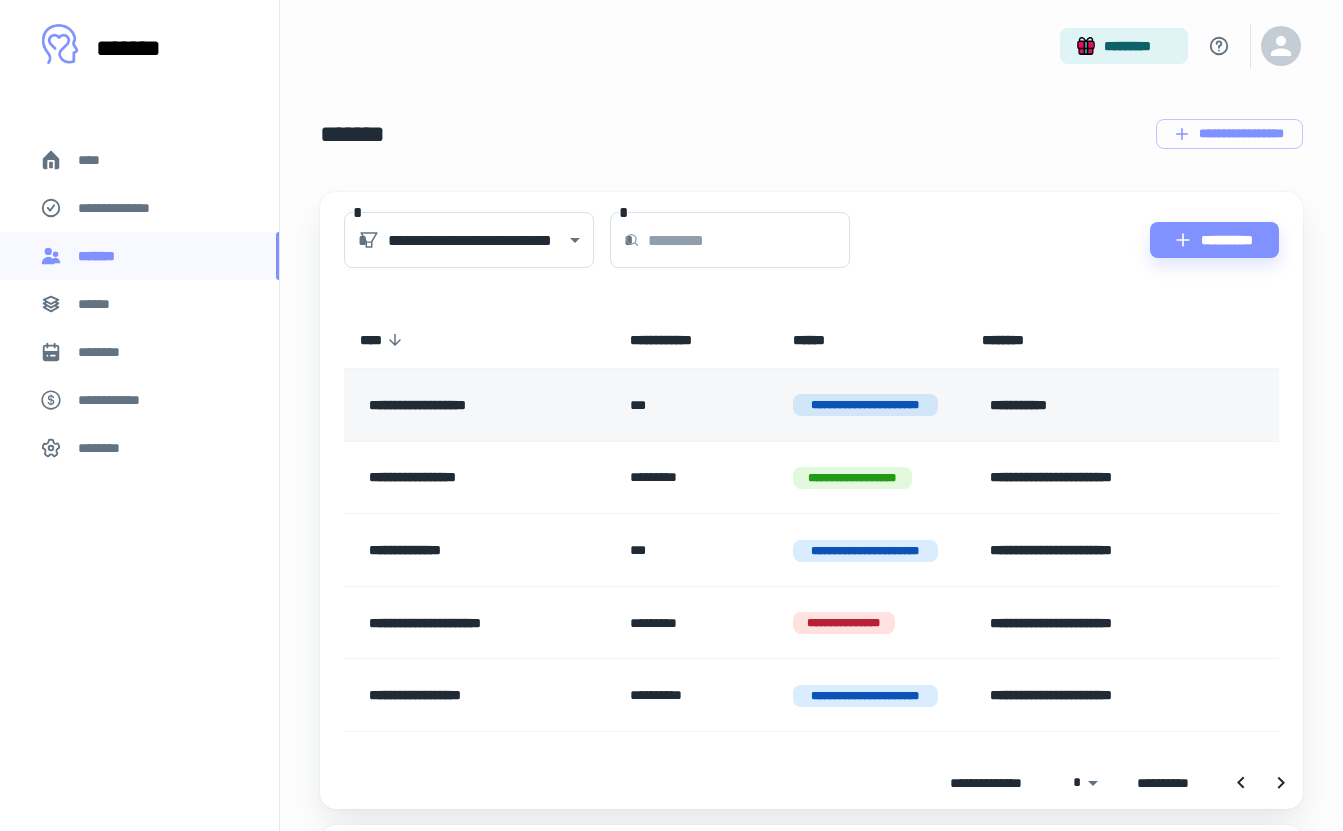 click on "**********" at bounding box center (479, 405) 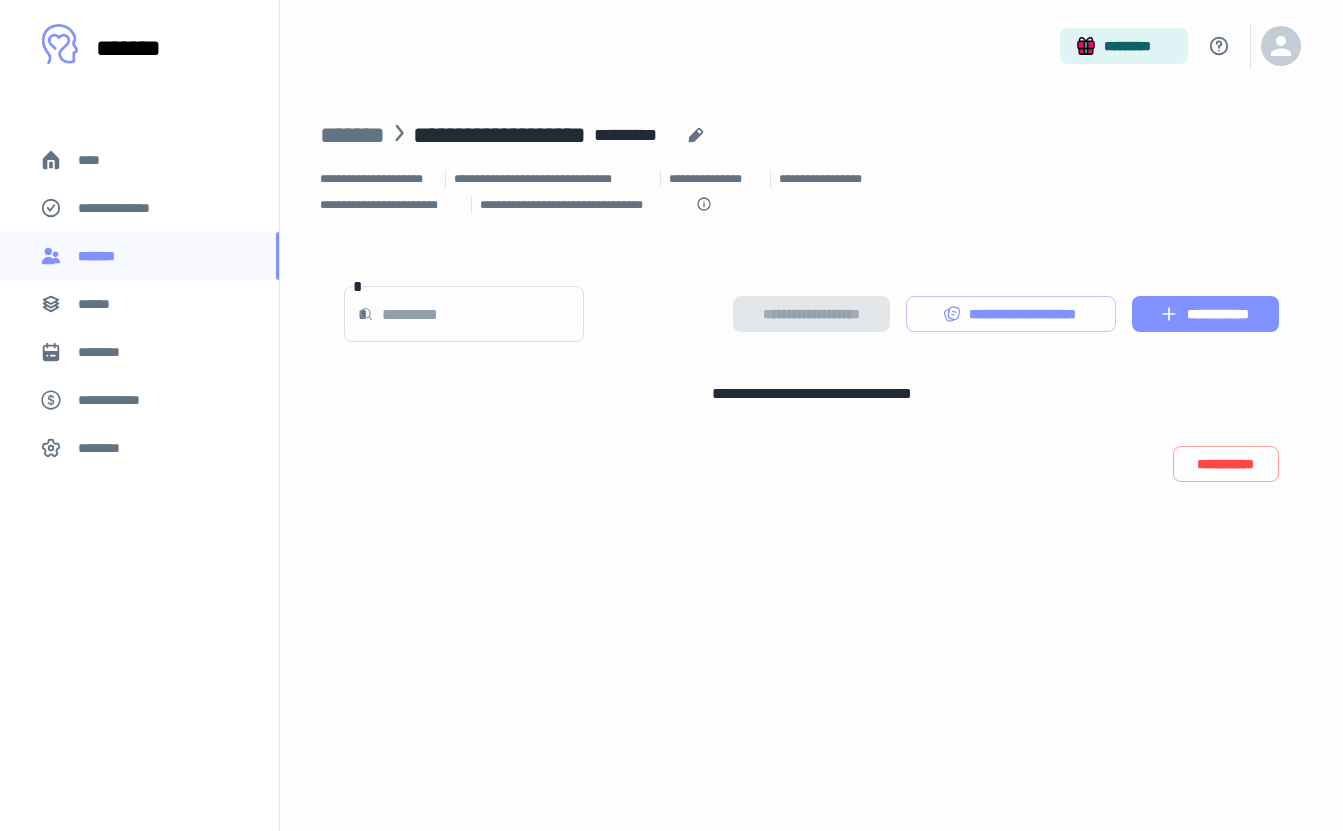 click on "**********" at bounding box center [1205, 314] 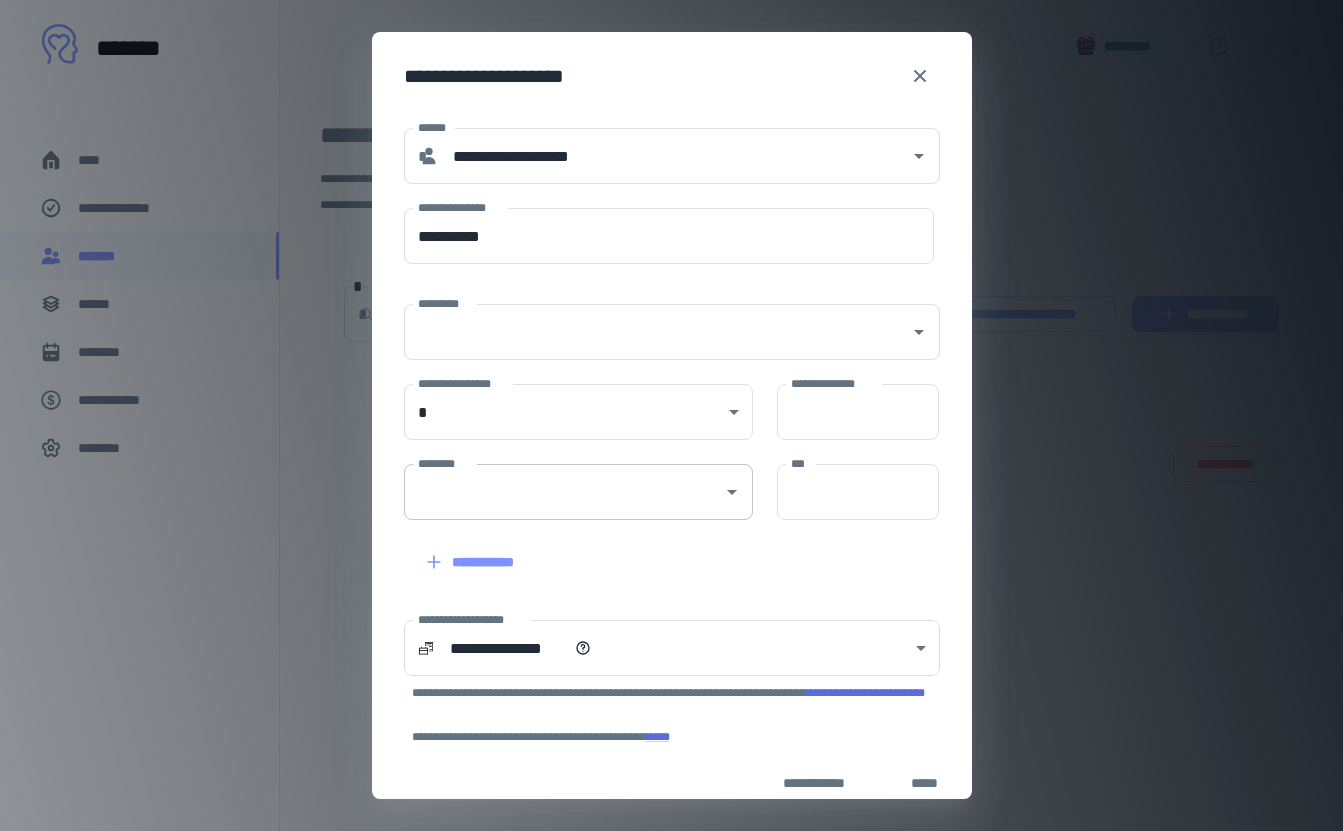 click on "********" at bounding box center (563, 492) 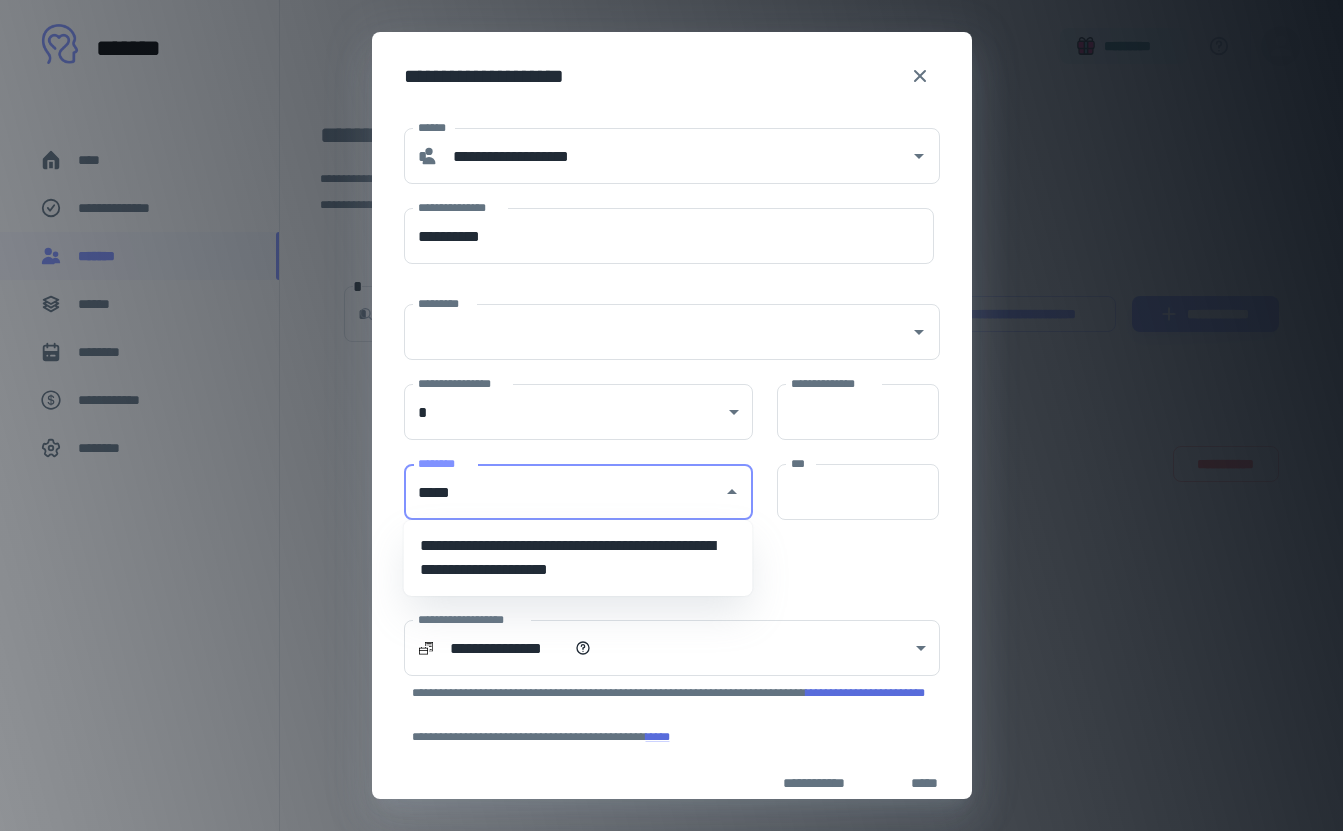 click on "**********" at bounding box center (578, 558) 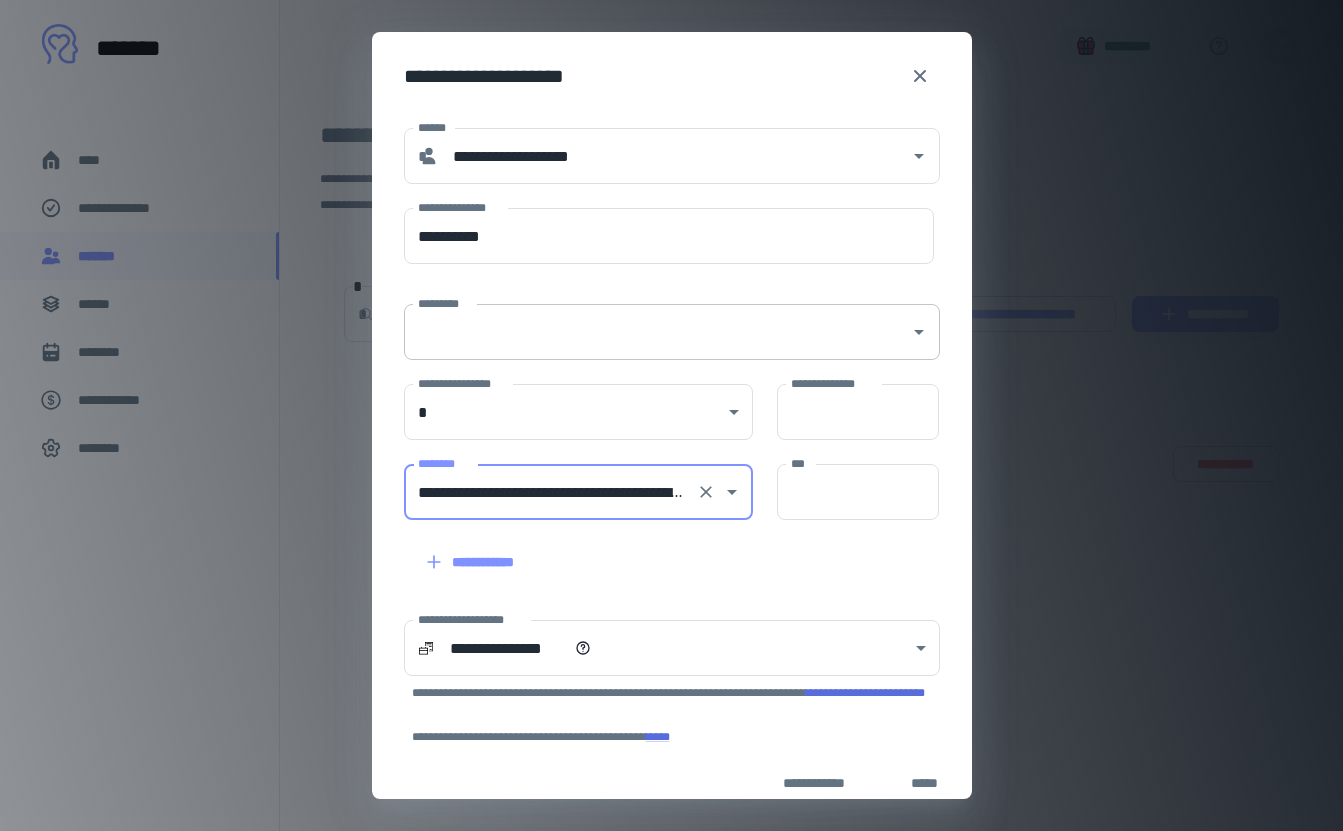 type on "**********" 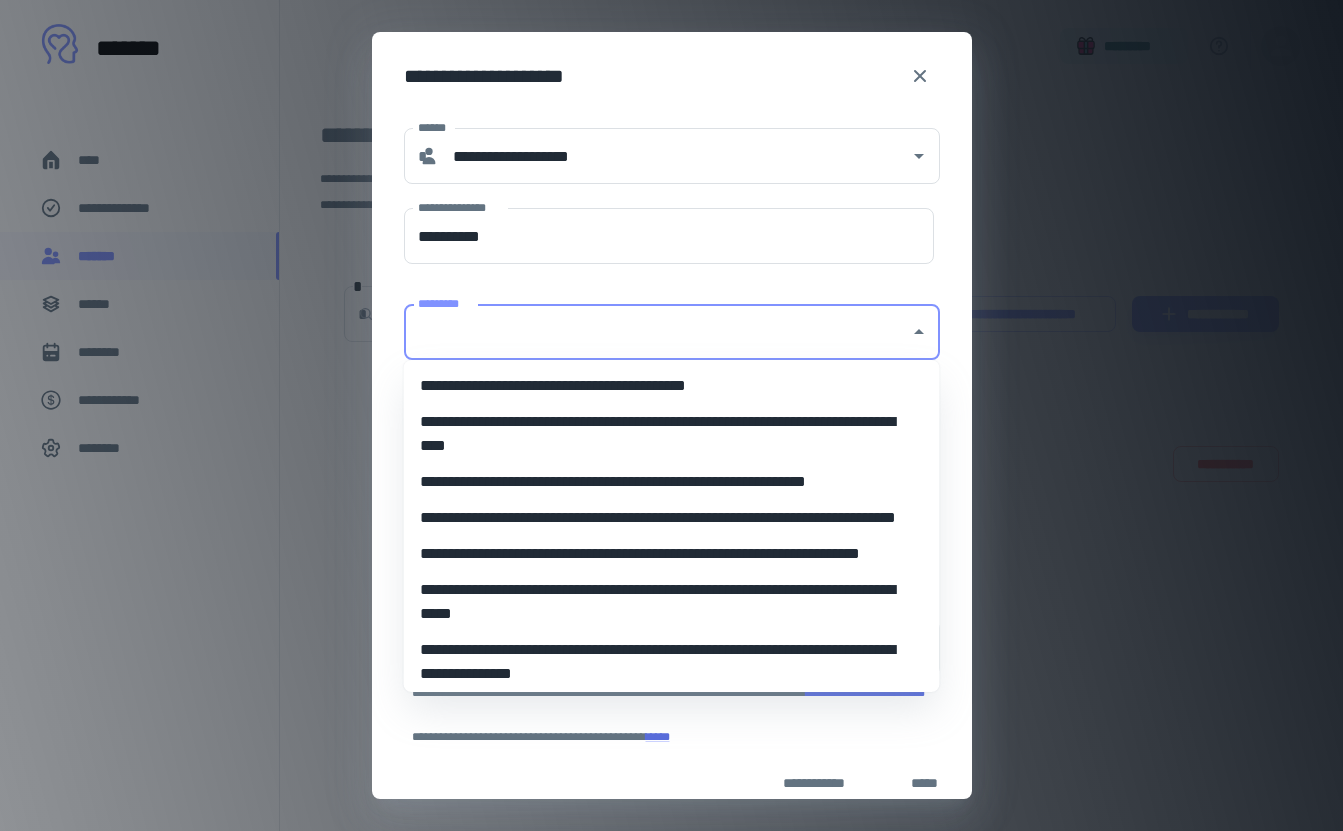 click on "*********" at bounding box center (657, 332) 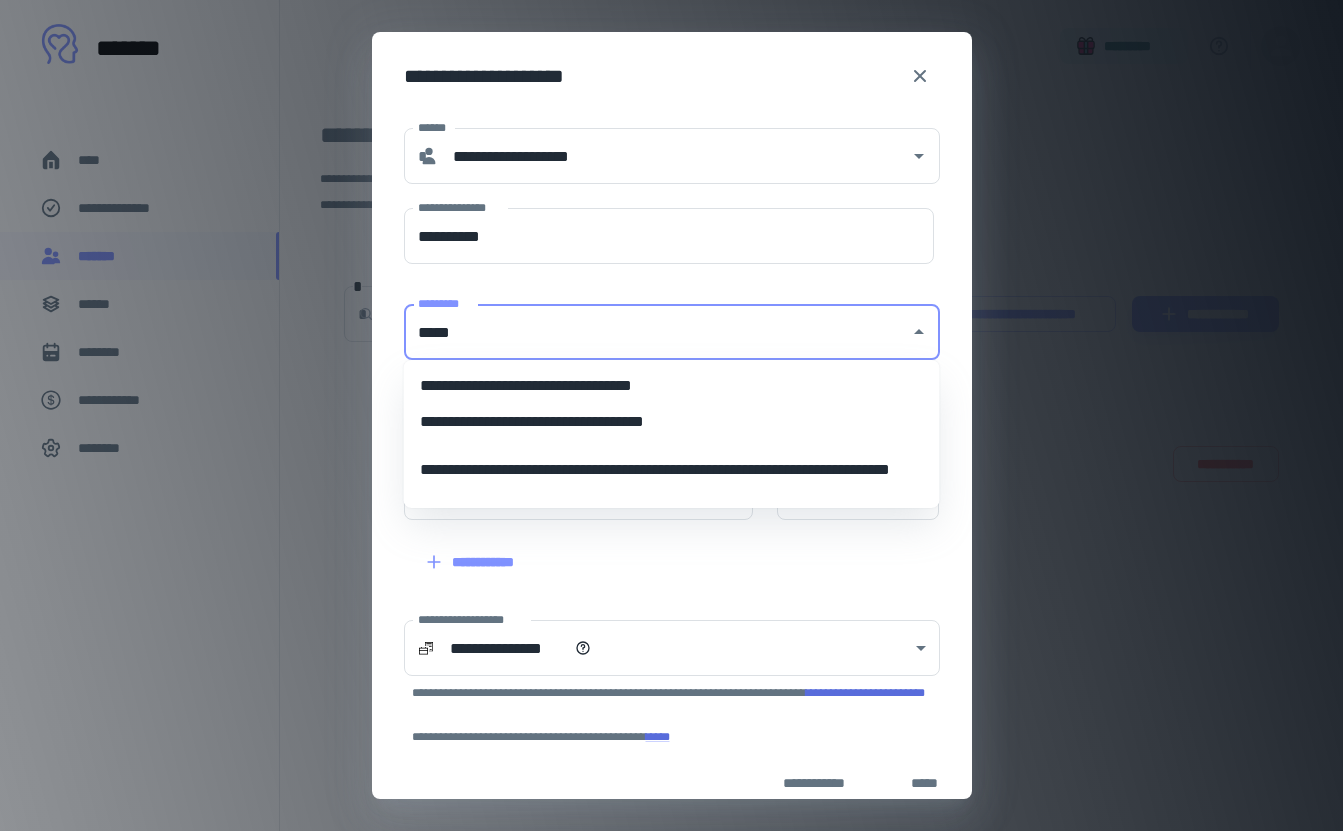 click on "**********" at bounding box center [672, 422] 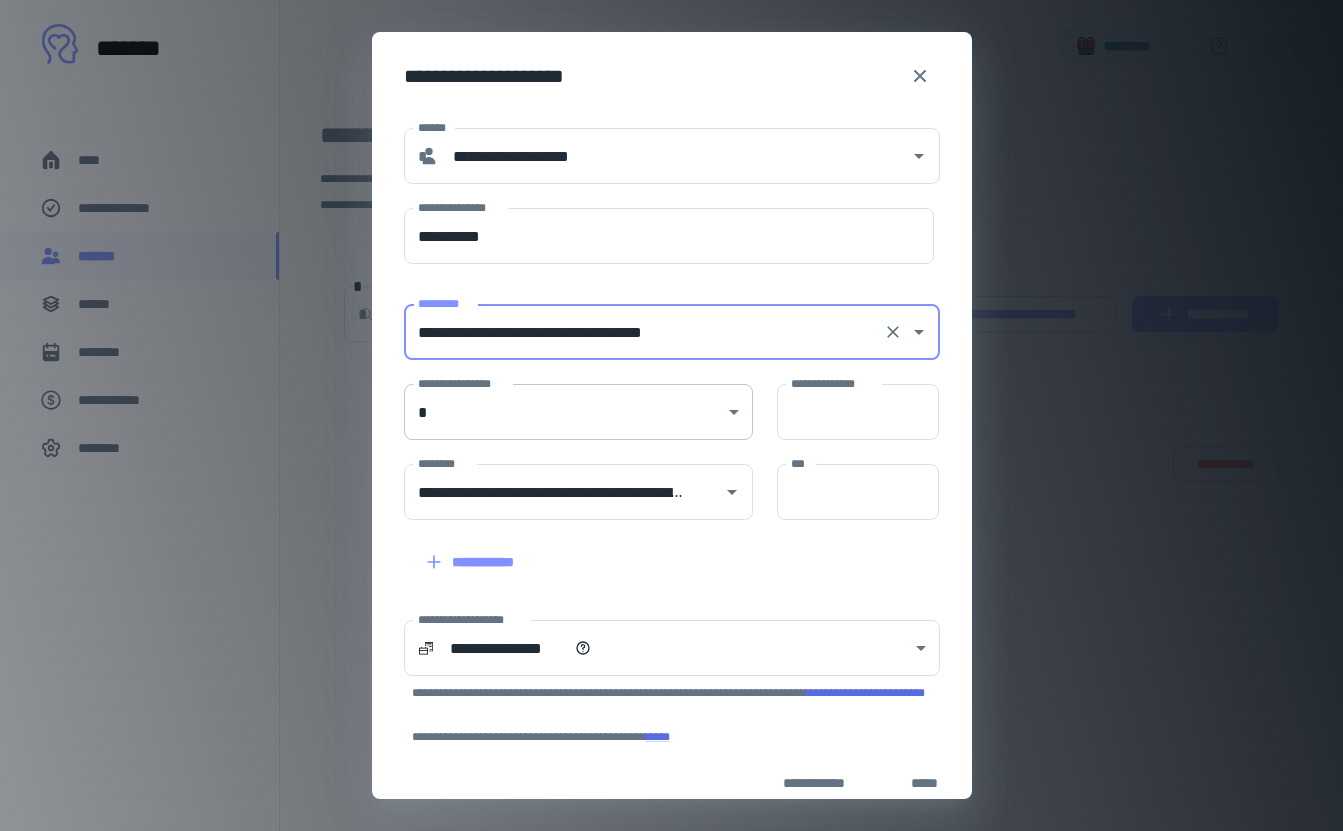 type on "**********" 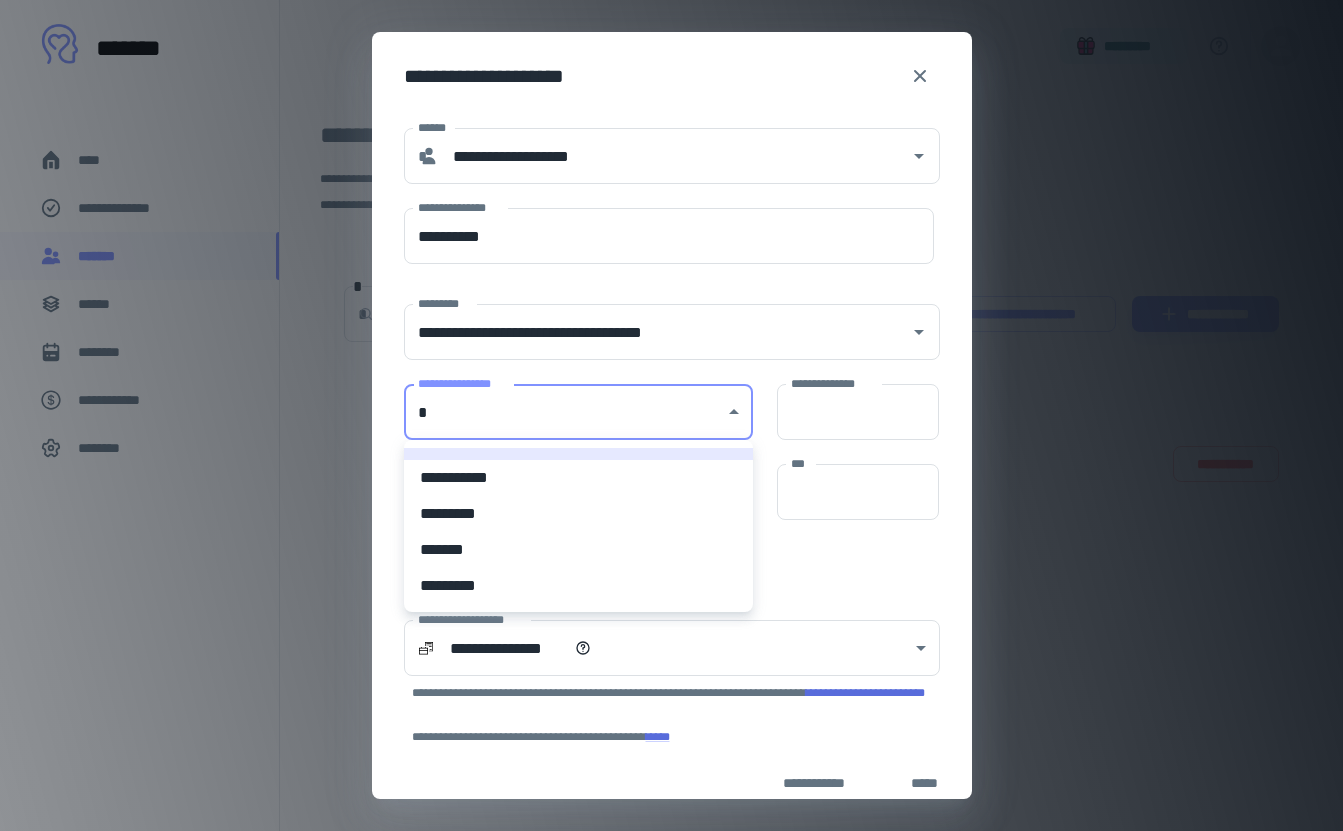 click on "**********" at bounding box center [578, 478] 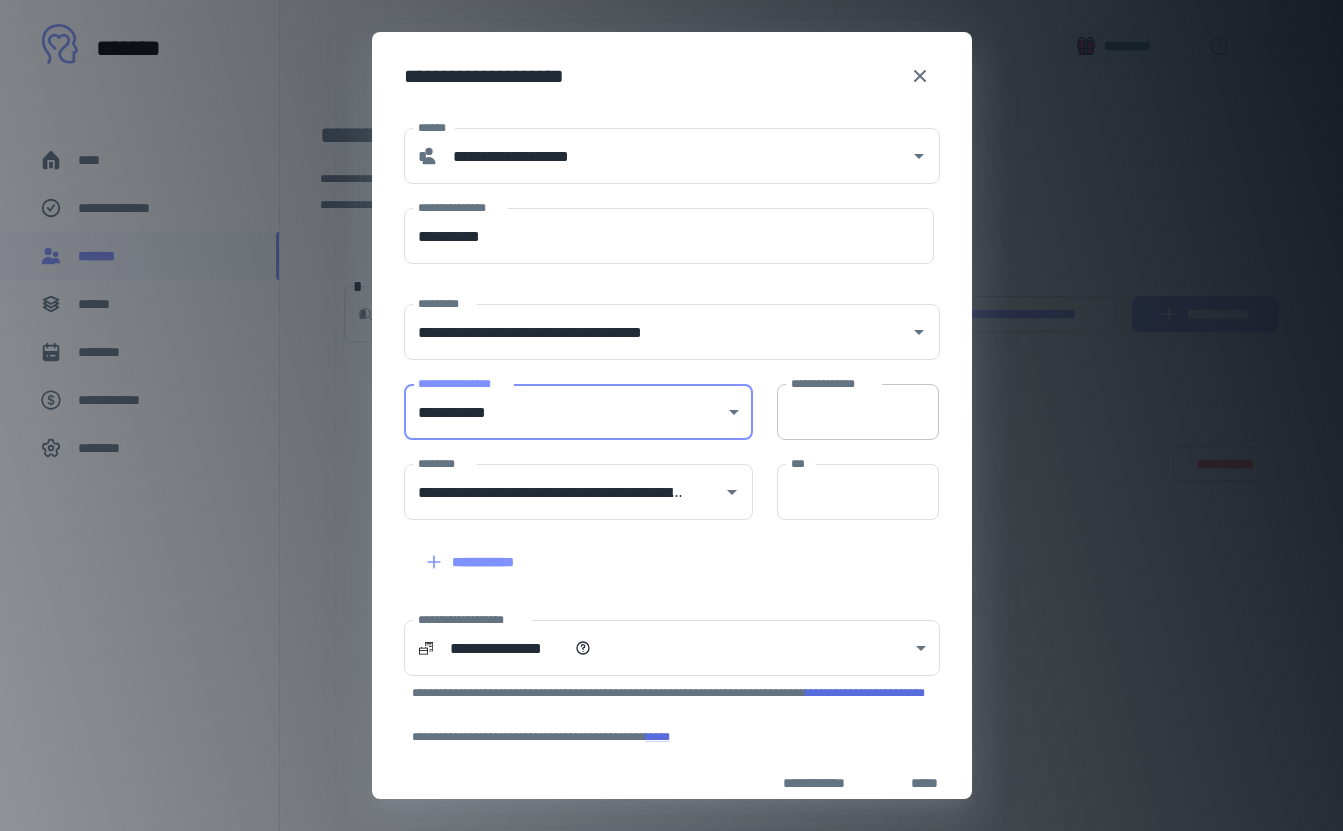 click on "**********" at bounding box center [858, 412] 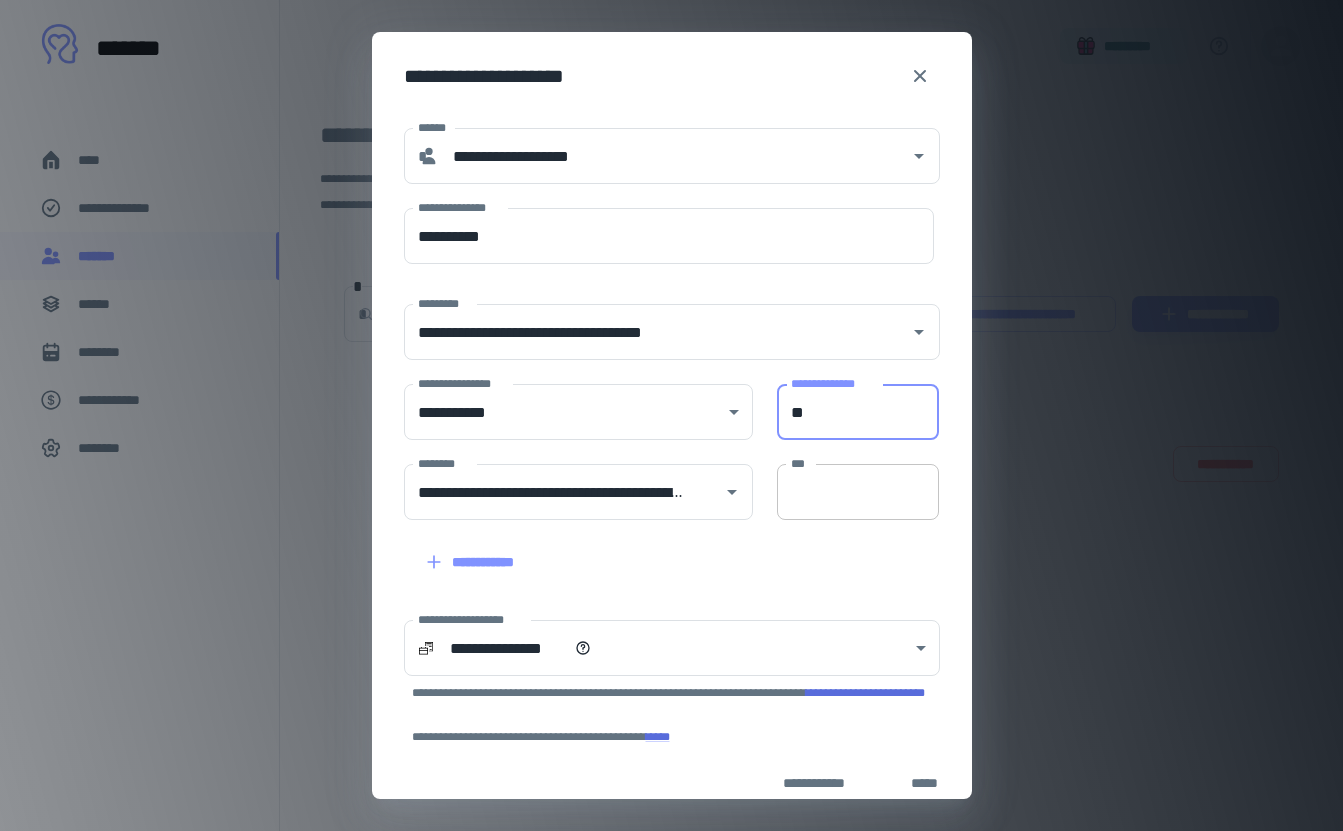 type on "**" 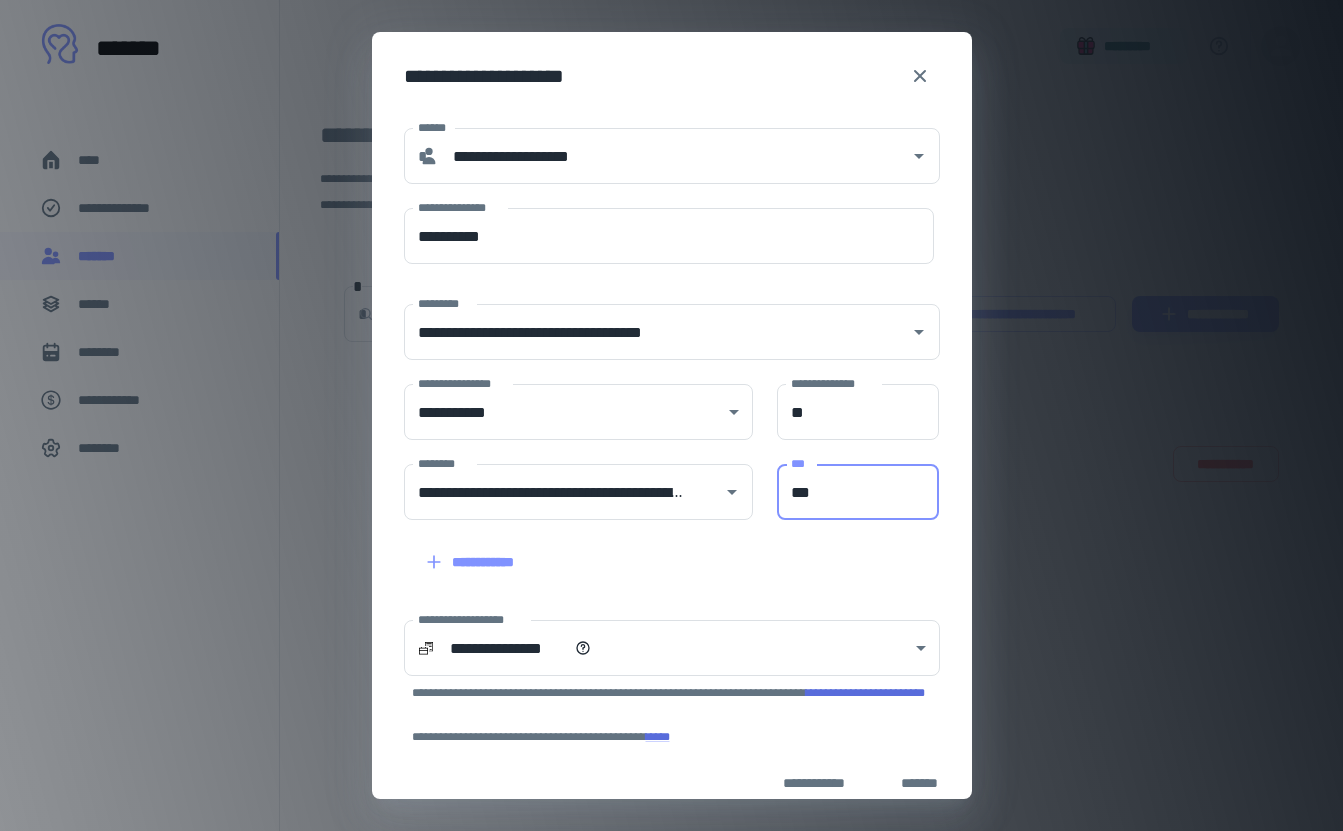 type on "***" 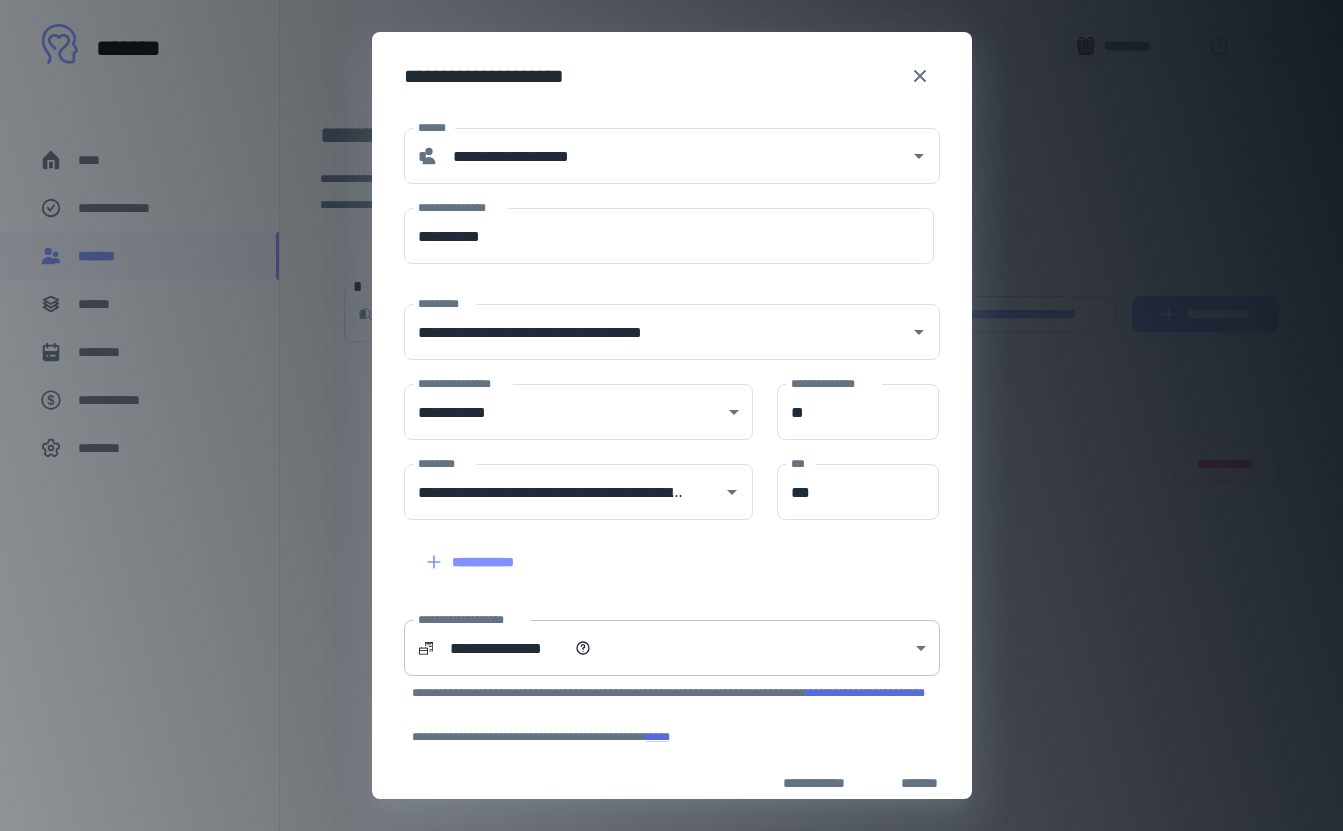click on "**********" at bounding box center (671, 415) 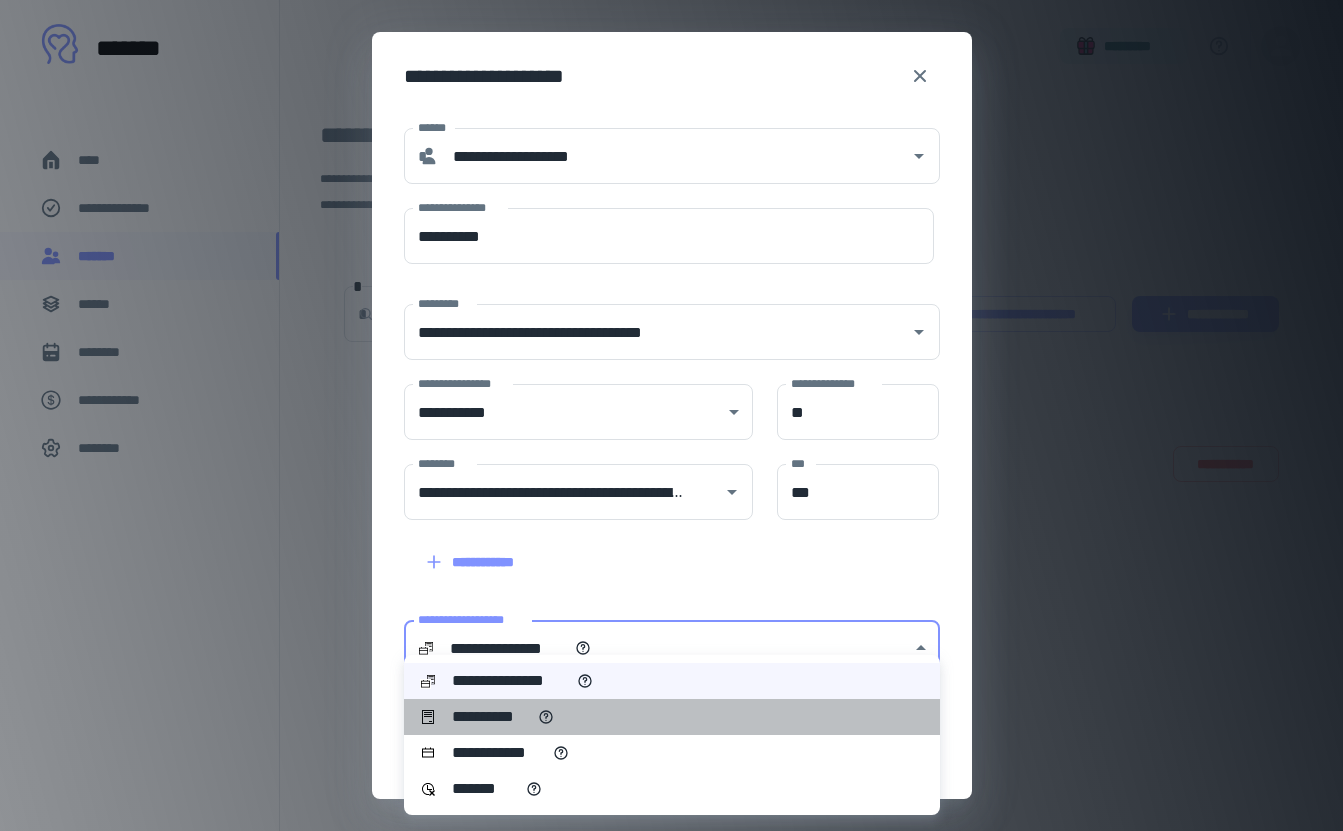 click on "**********" at bounding box center (672, 717) 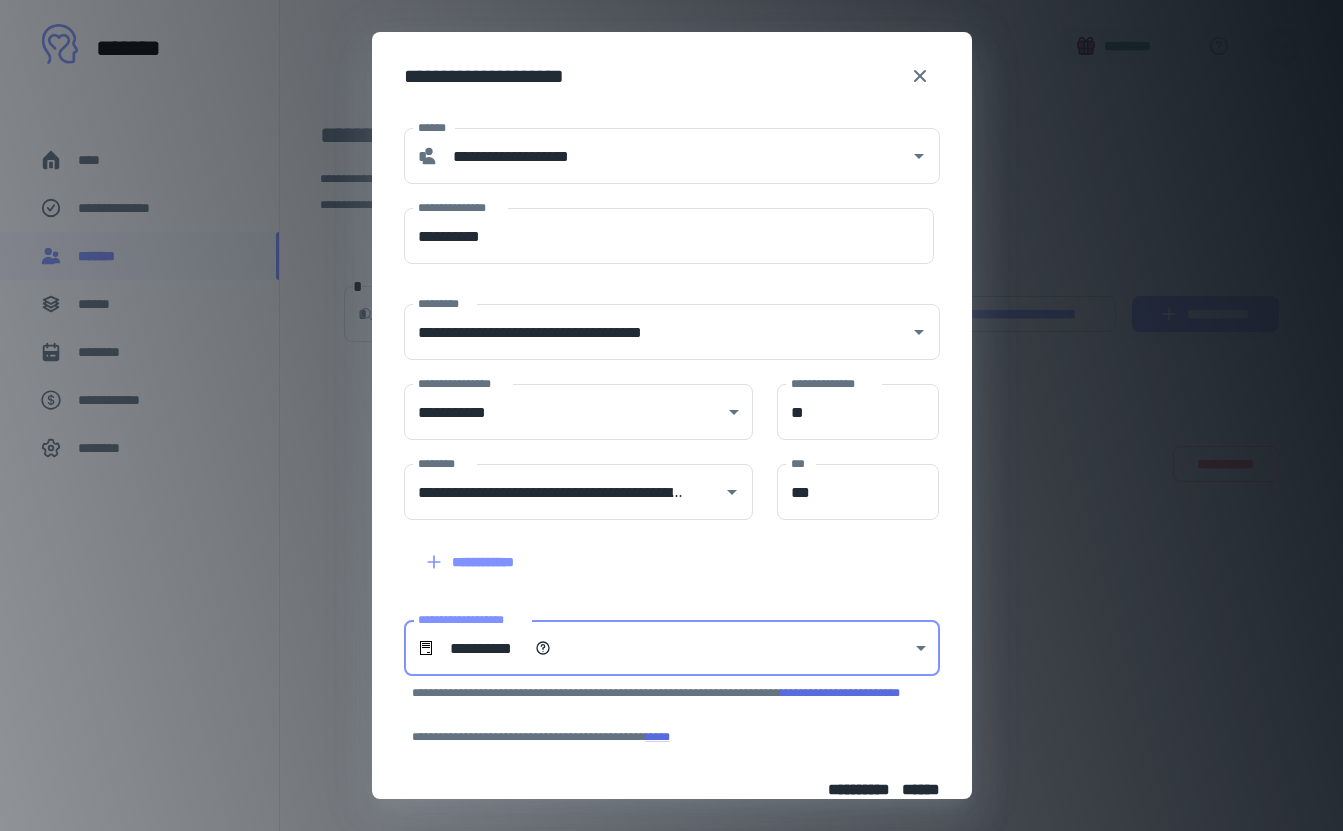 click on "**********" at bounding box center (672, 556) 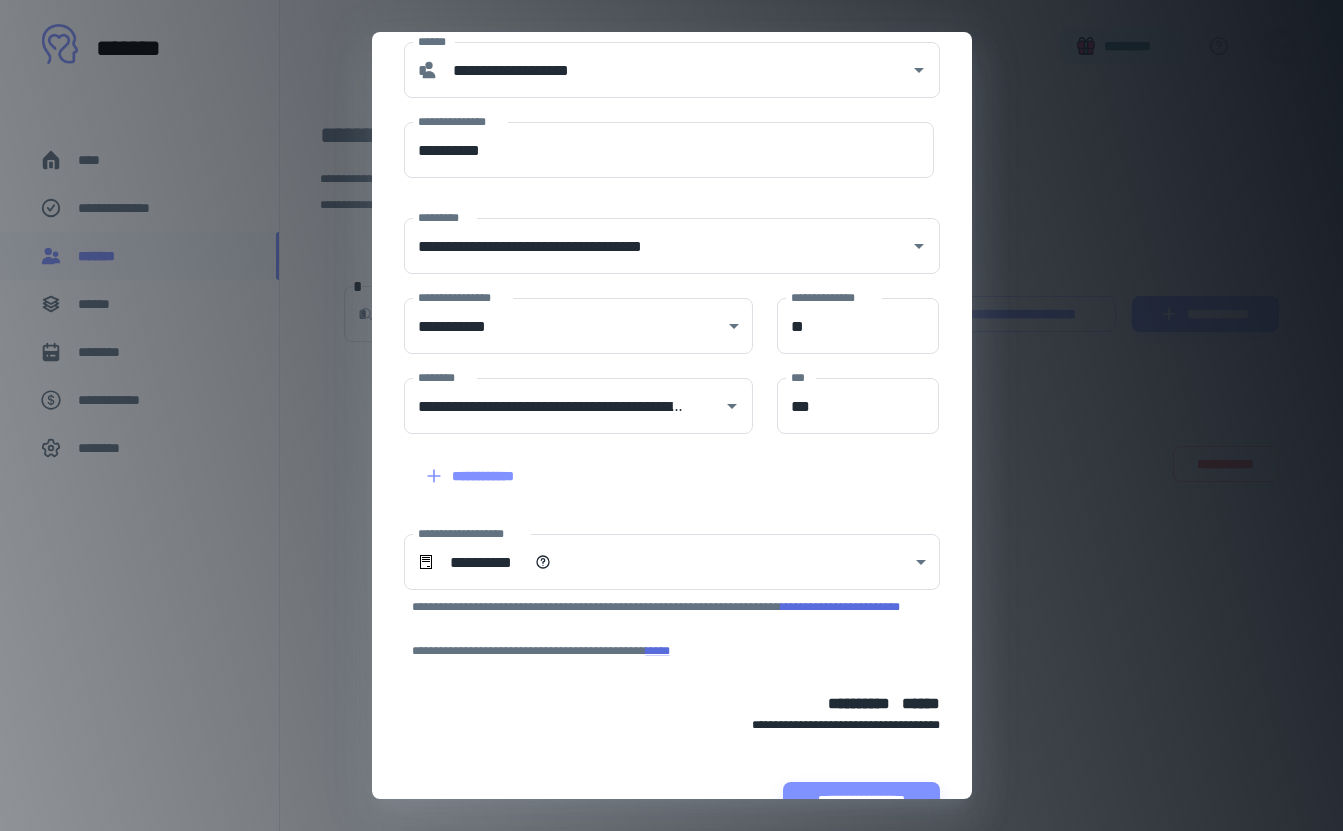 scroll, scrollTop: 137, scrollLeft: 0, axis: vertical 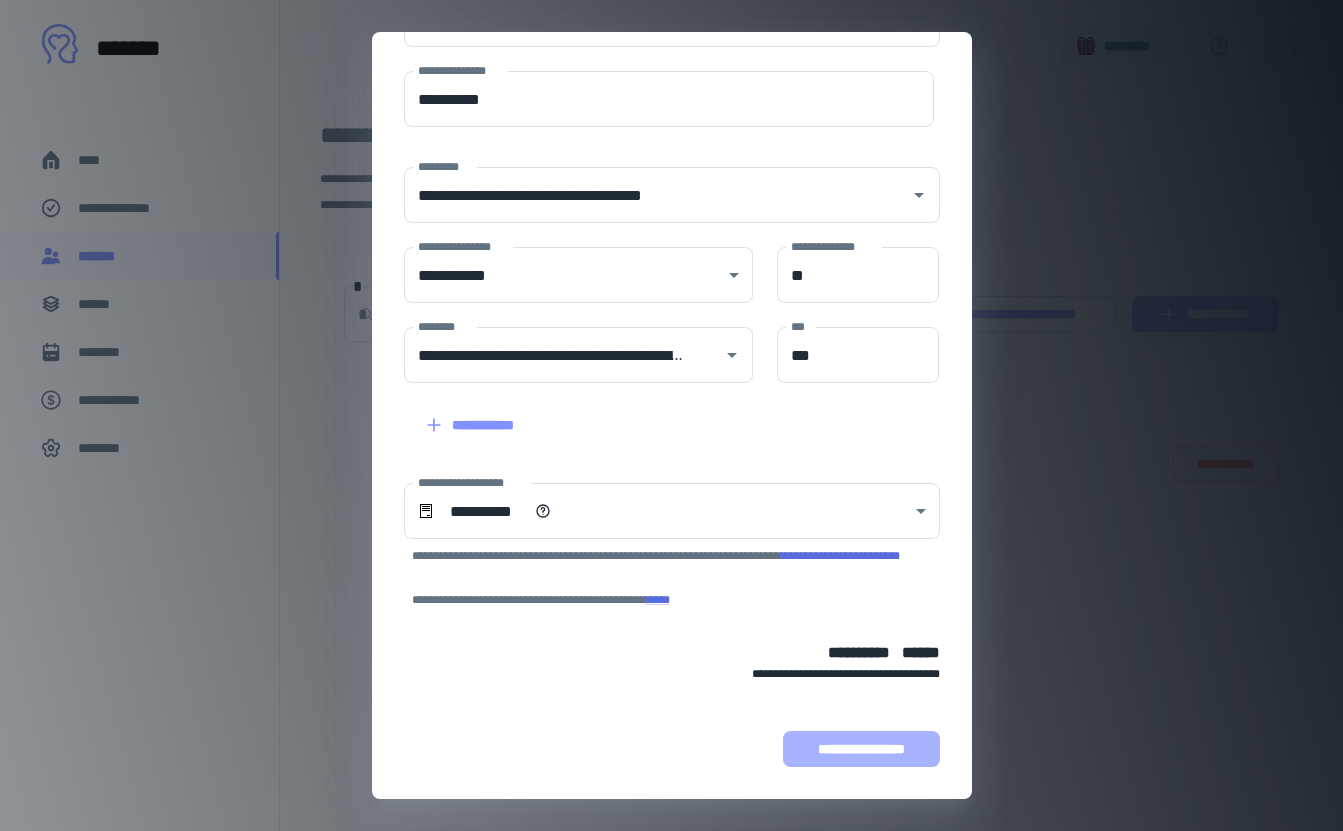 click on "**********" at bounding box center [861, 749] 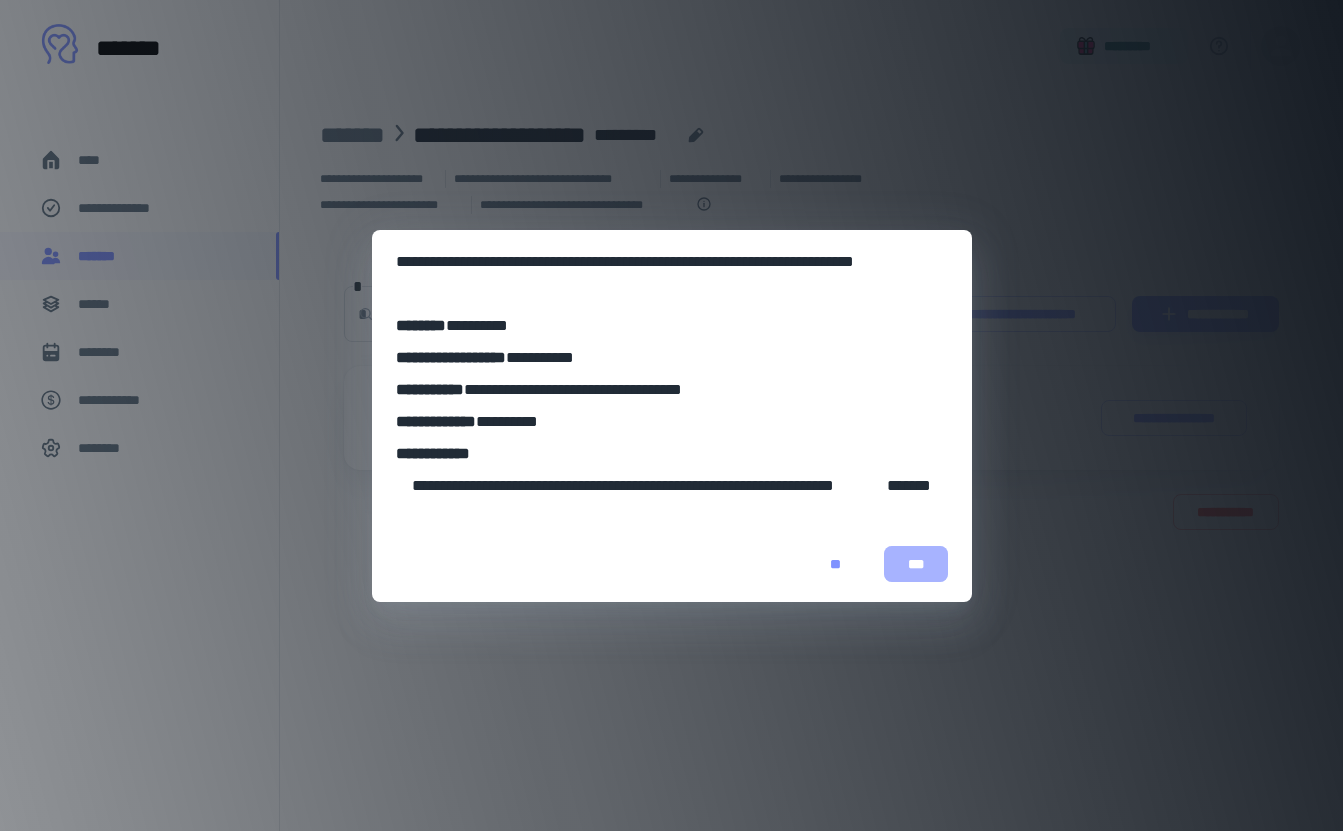 click on "***" at bounding box center (916, 564) 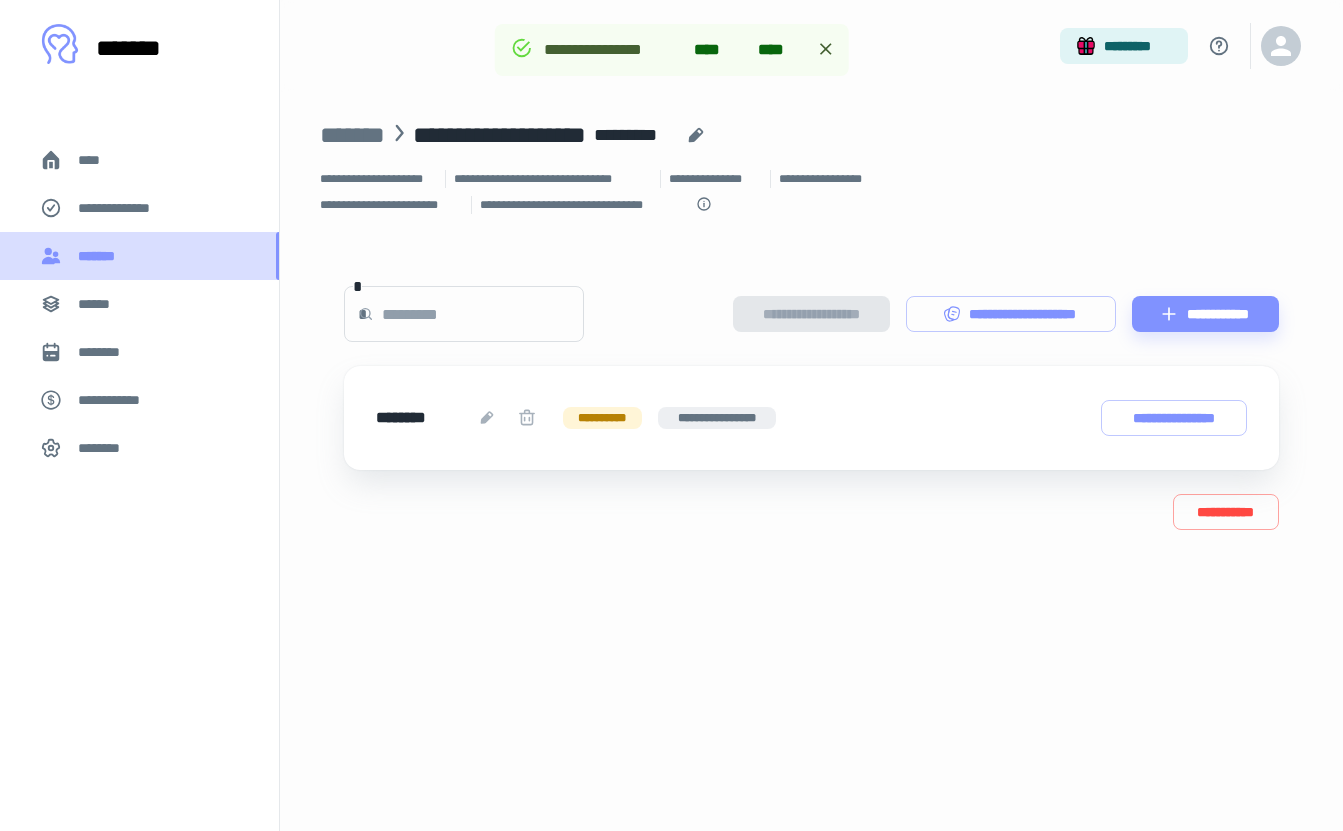 click on "*******" at bounding box center [101, 256] 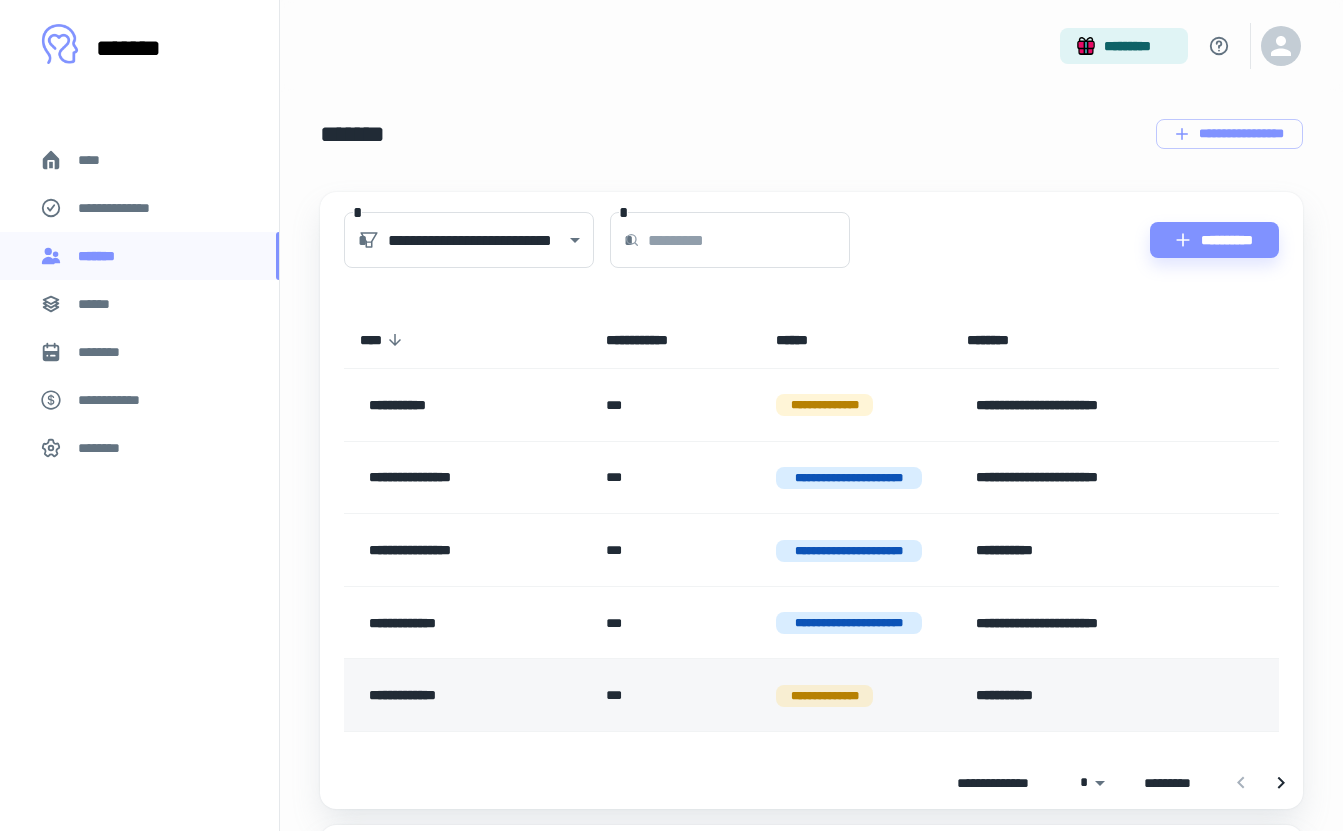 click on "**********" at bounding box center [855, 695] 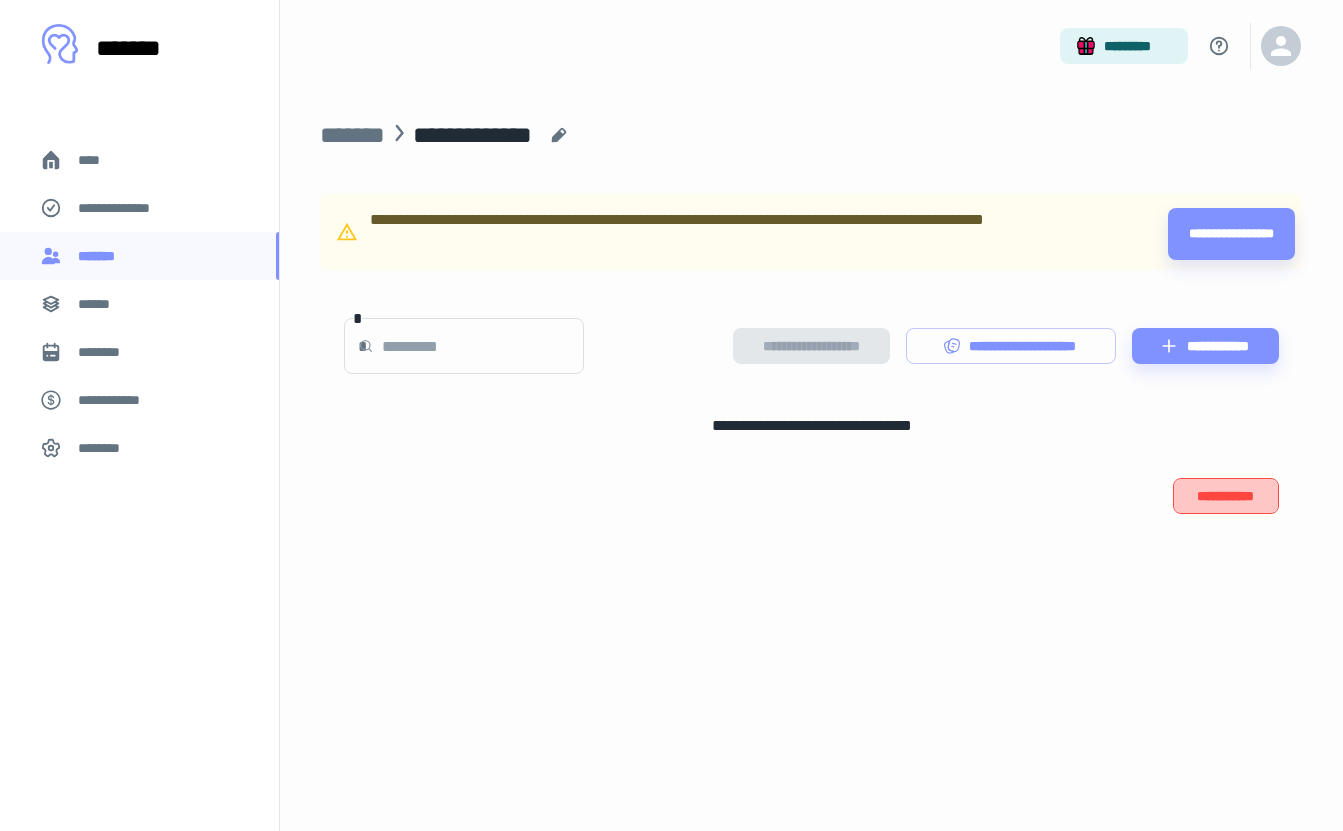 click on "**********" at bounding box center (1226, 496) 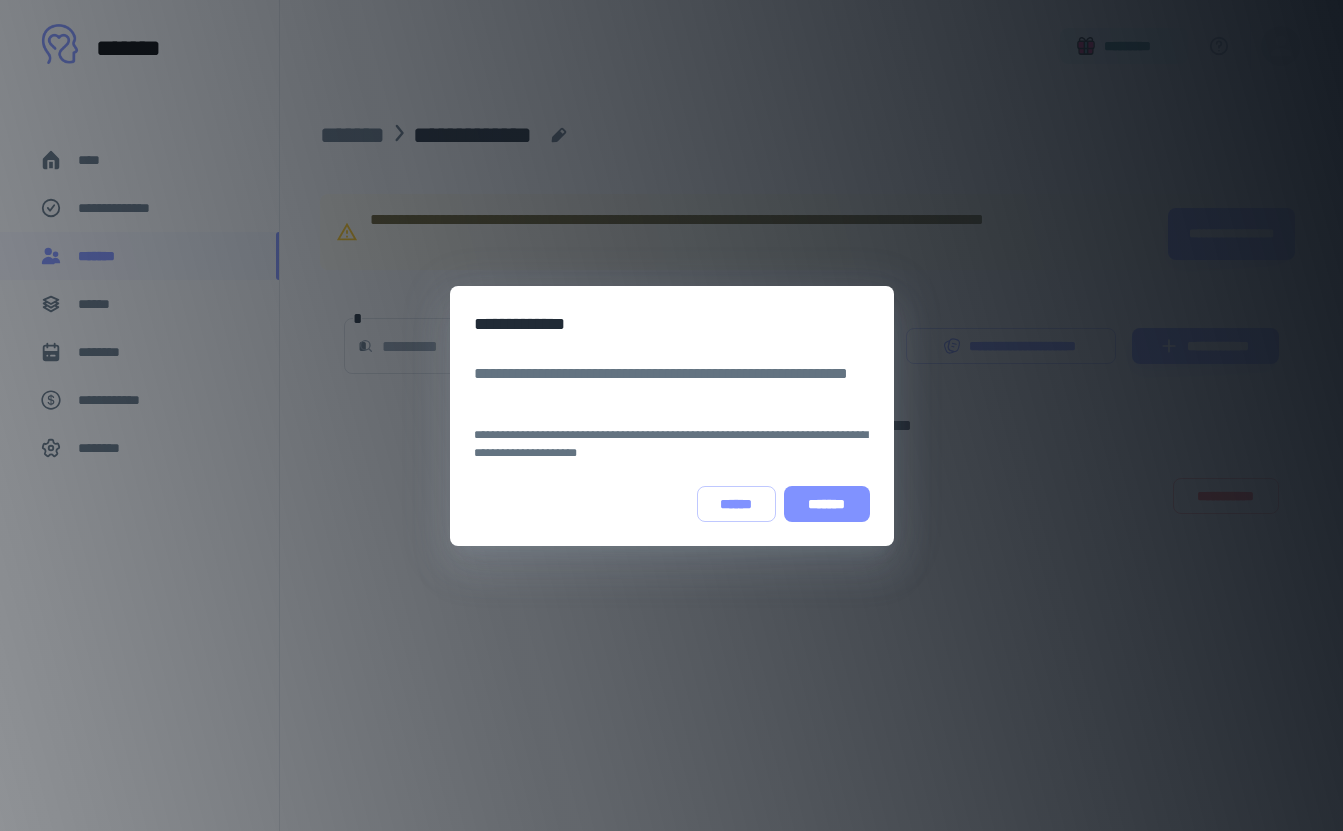 click on "*******" at bounding box center (827, 504) 